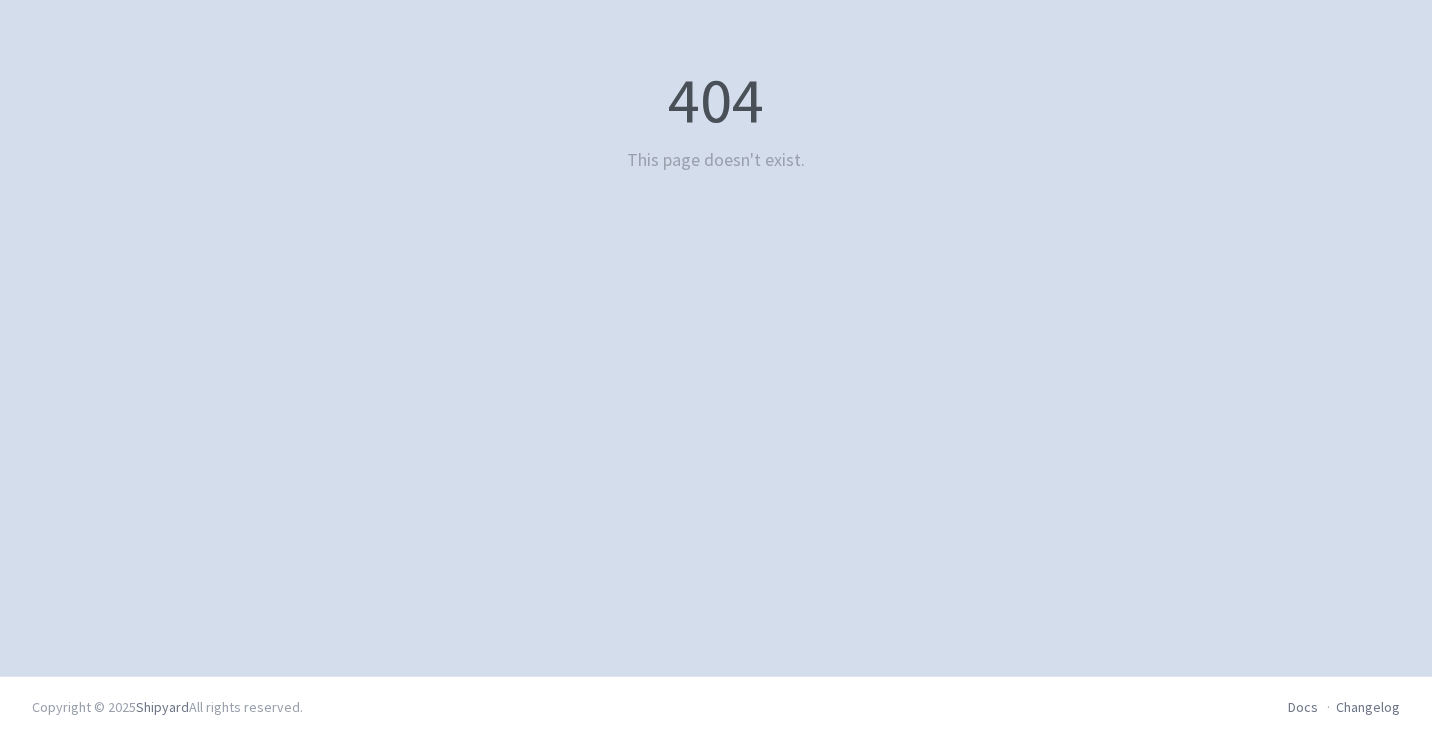 scroll, scrollTop: 0, scrollLeft: 0, axis: both 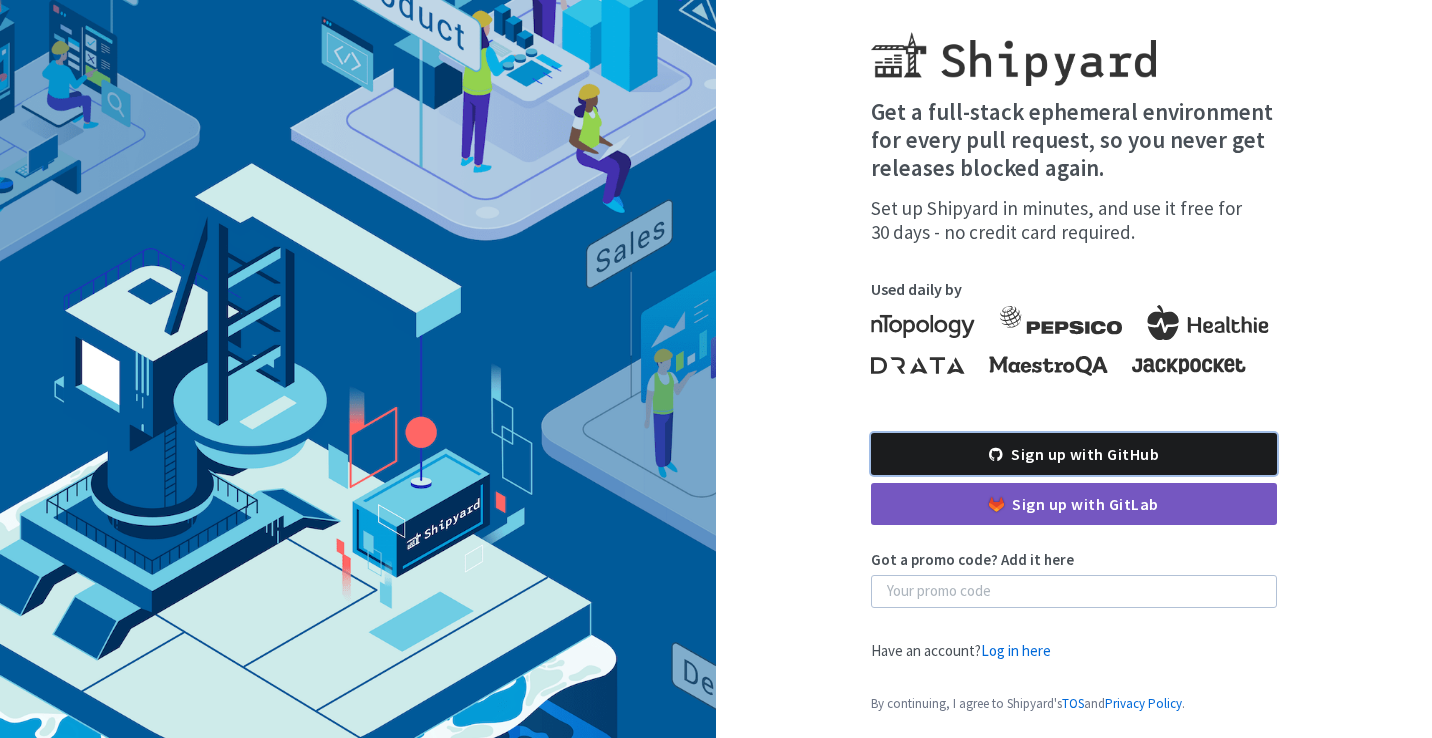 click on "Sign up with
GitHub" at bounding box center [1074, 454] 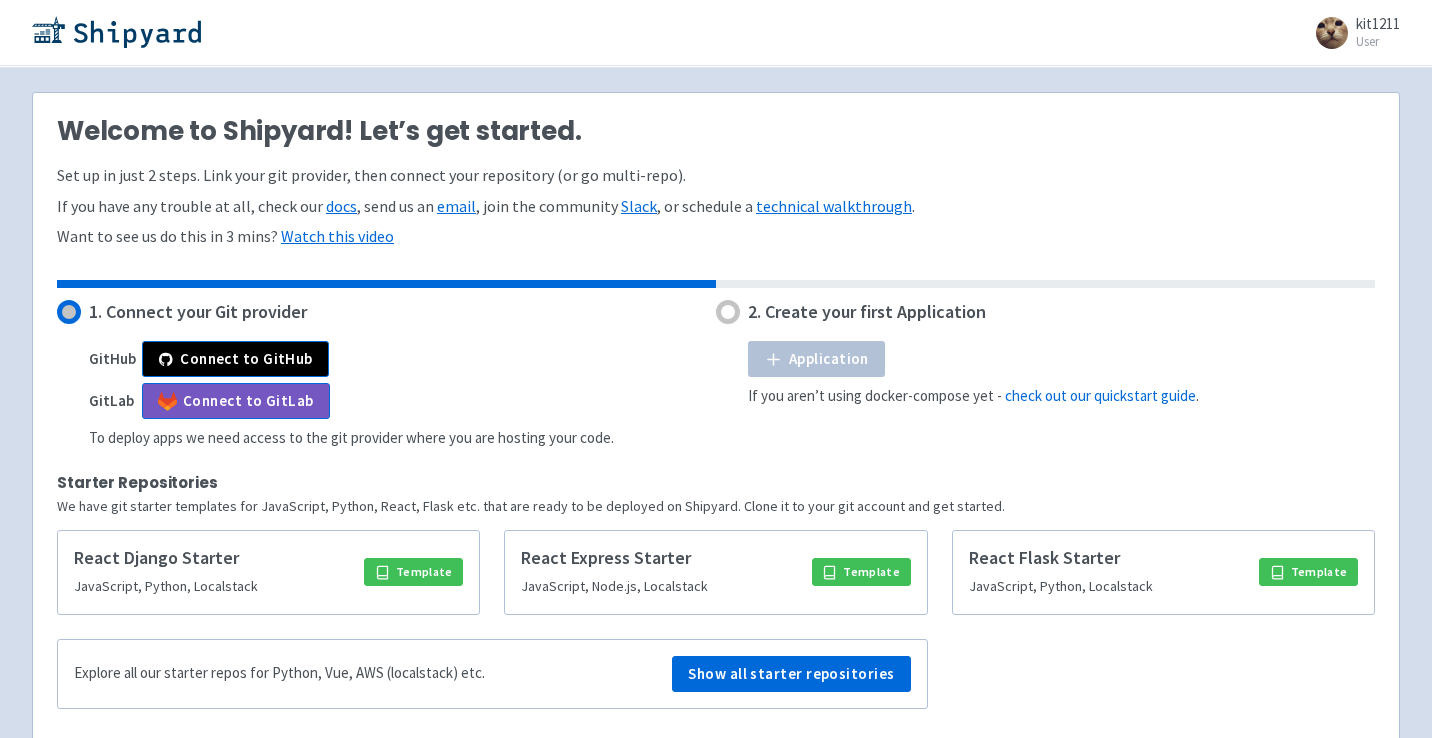 scroll, scrollTop: 1, scrollLeft: 0, axis: vertical 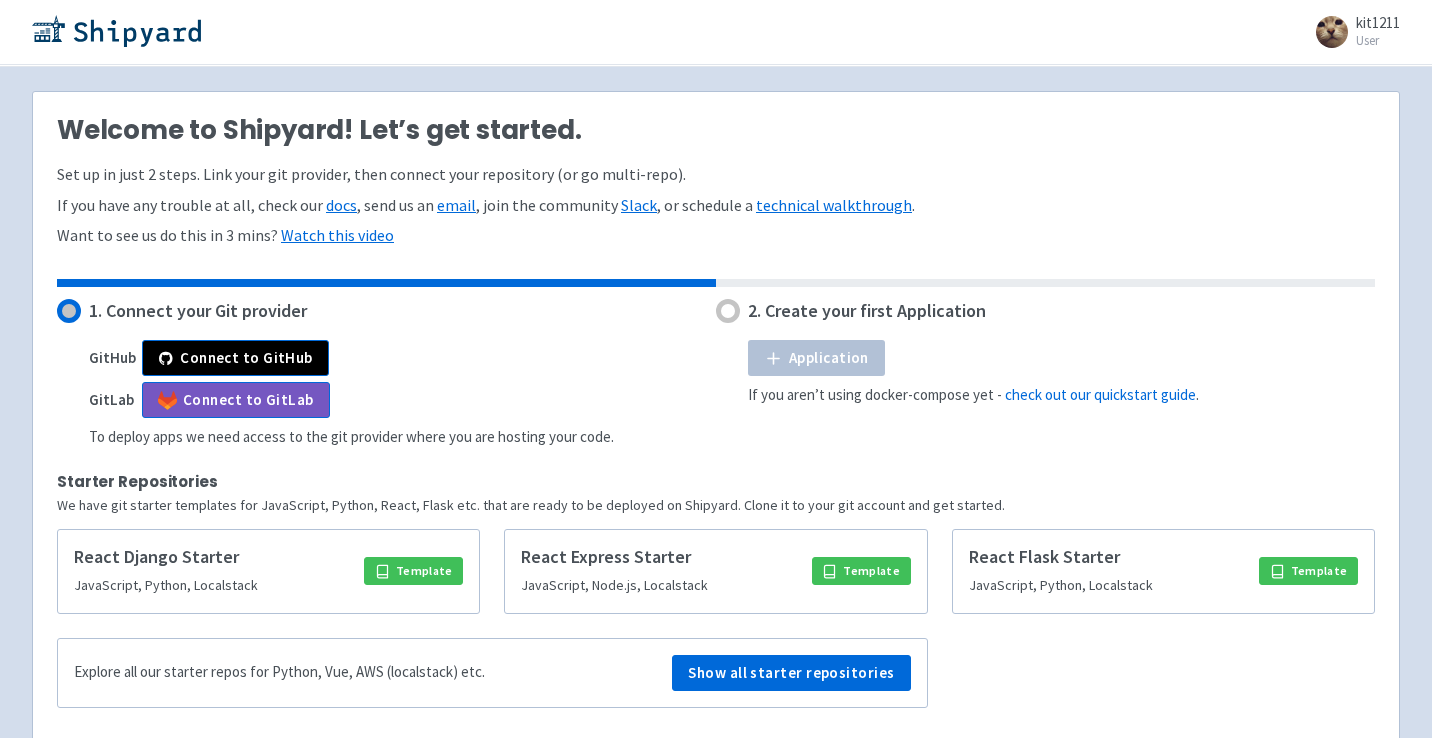click on "2. Create your first Application Application If you aren’t using docker-compose yet -   check out our quickstart guide ." at bounding box center [1045, 374] 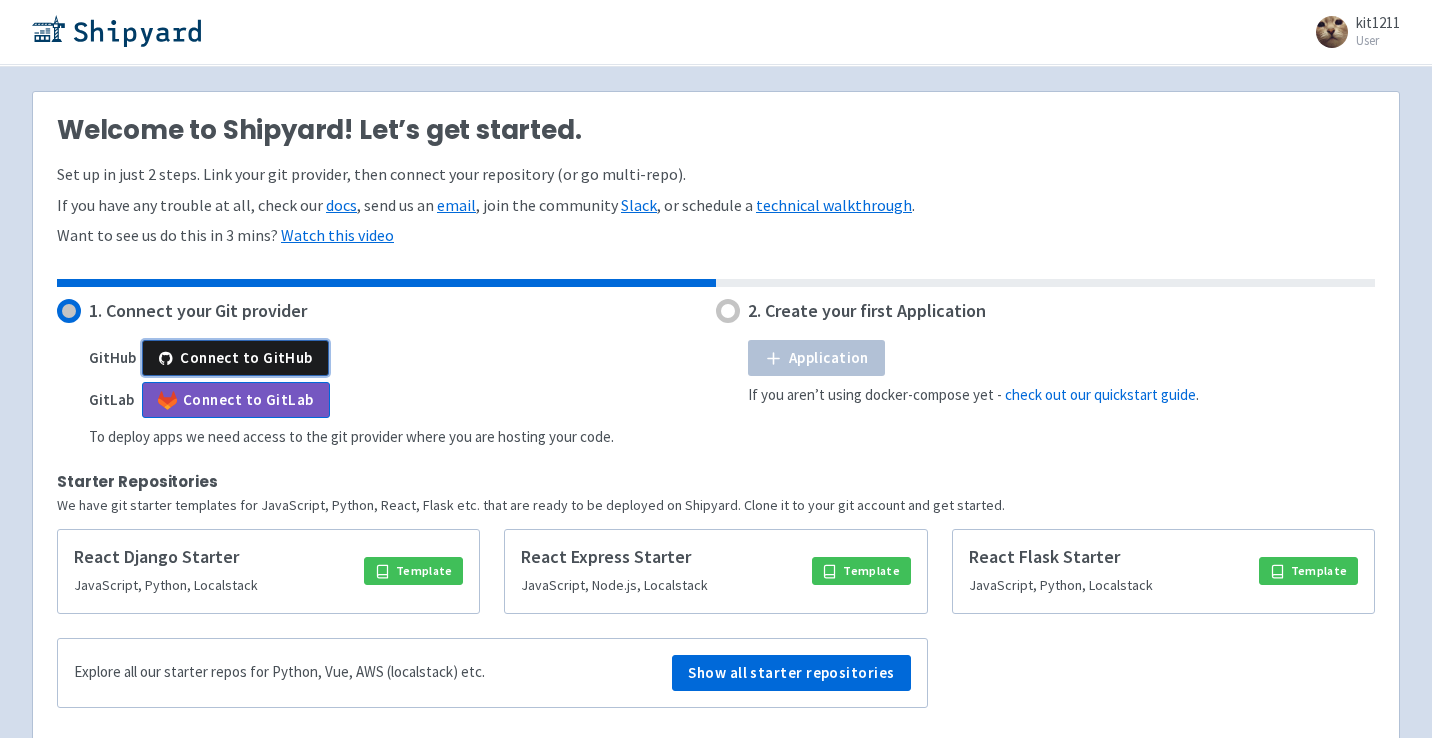 click on "Connect to GitHub" at bounding box center [235, 358] 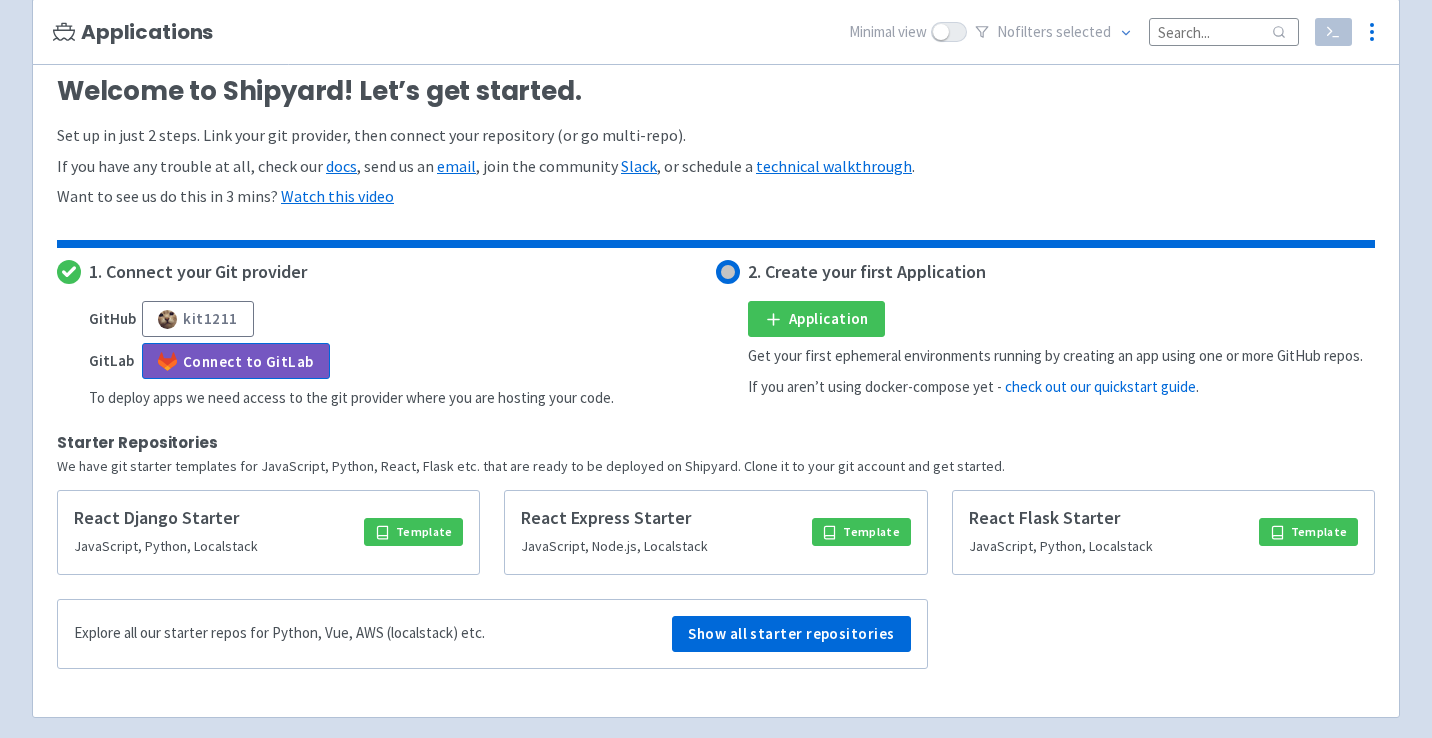 scroll, scrollTop: 298, scrollLeft: 0, axis: vertical 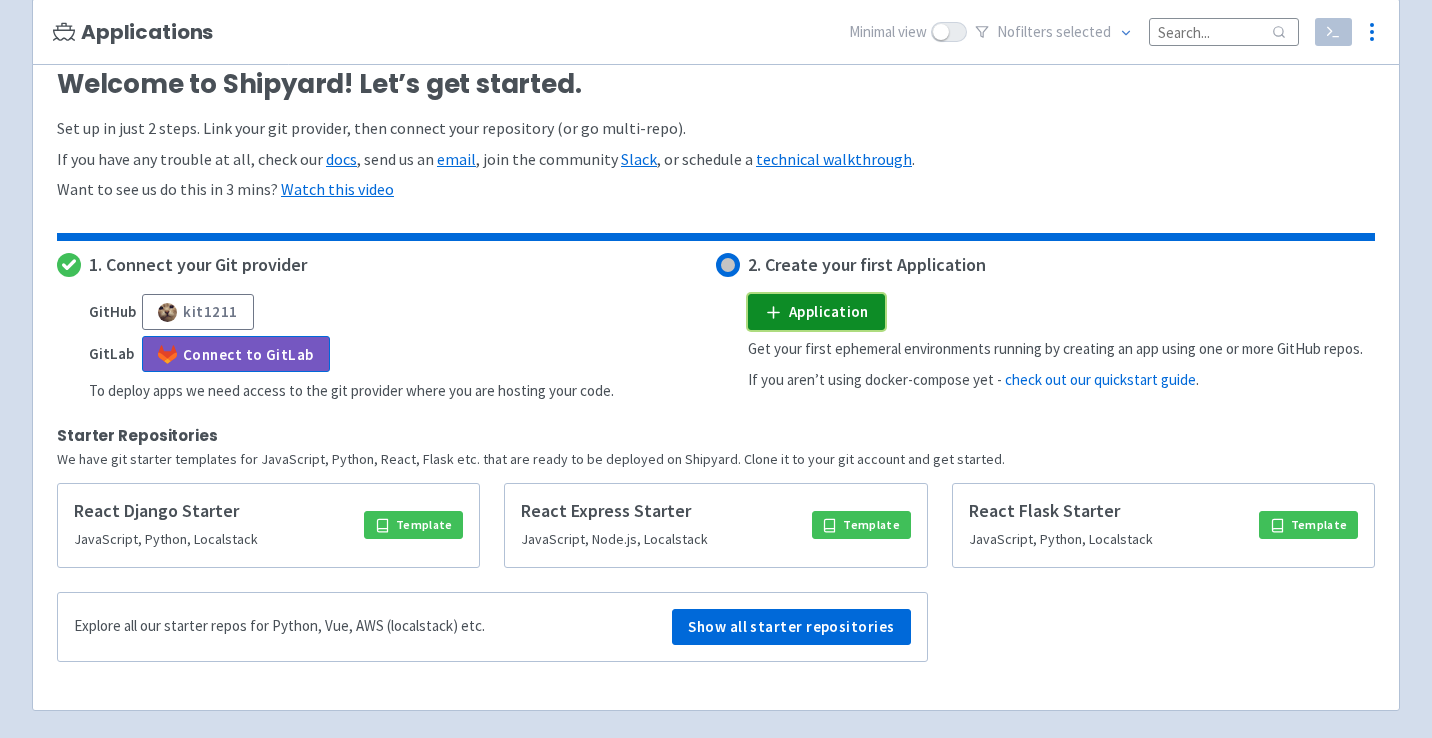click on "Application" at bounding box center [816, 312] 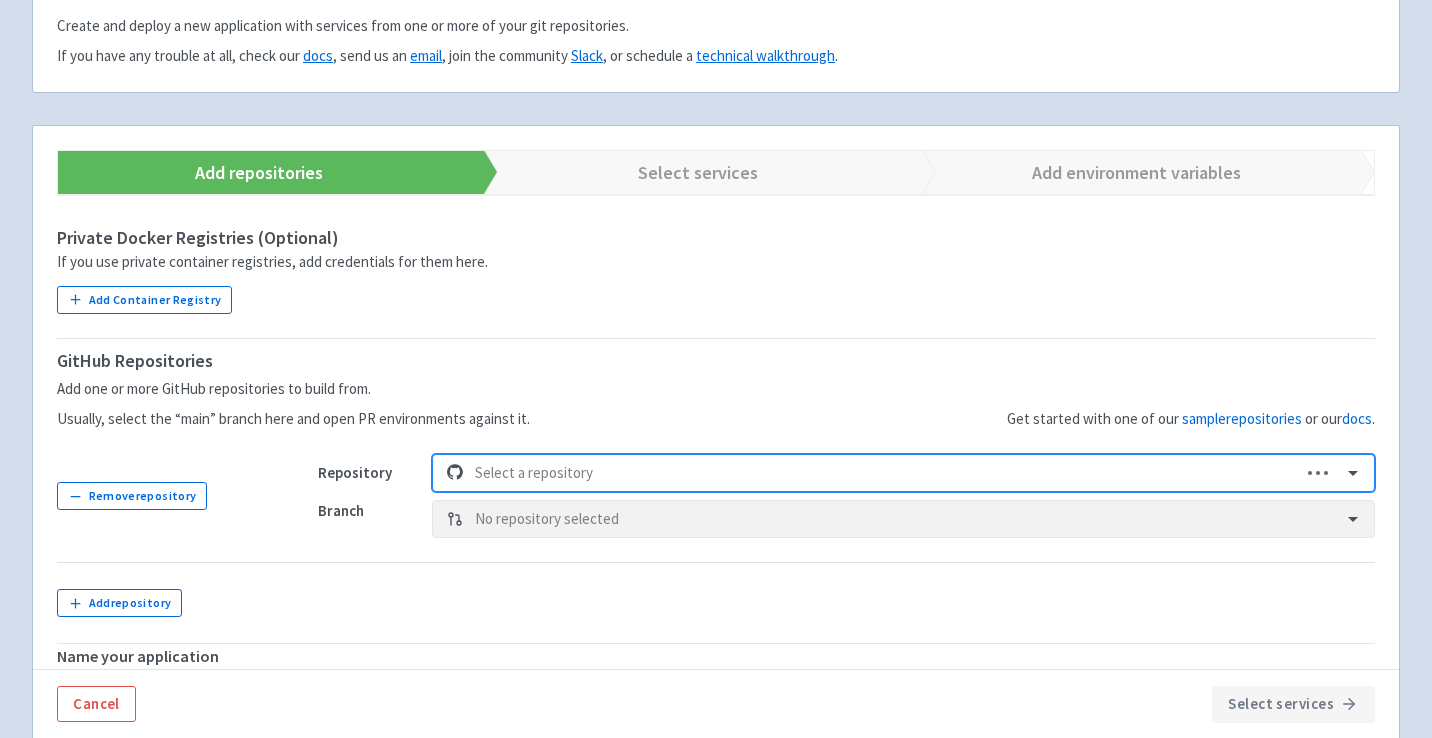 scroll, scrollTop: 248, scrollLeft: 0, axis: vertical 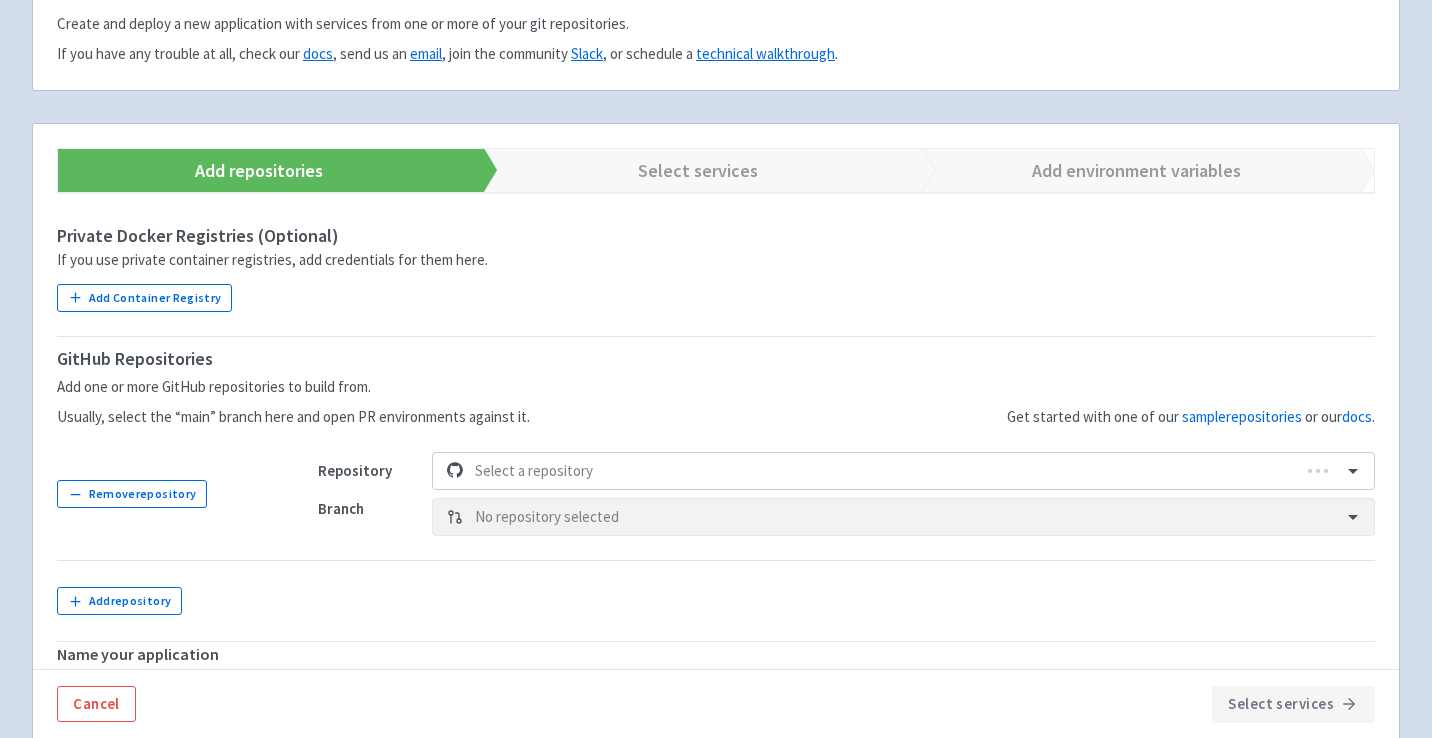 click on "Branch No repository selected" at bounding box center (846, 517) 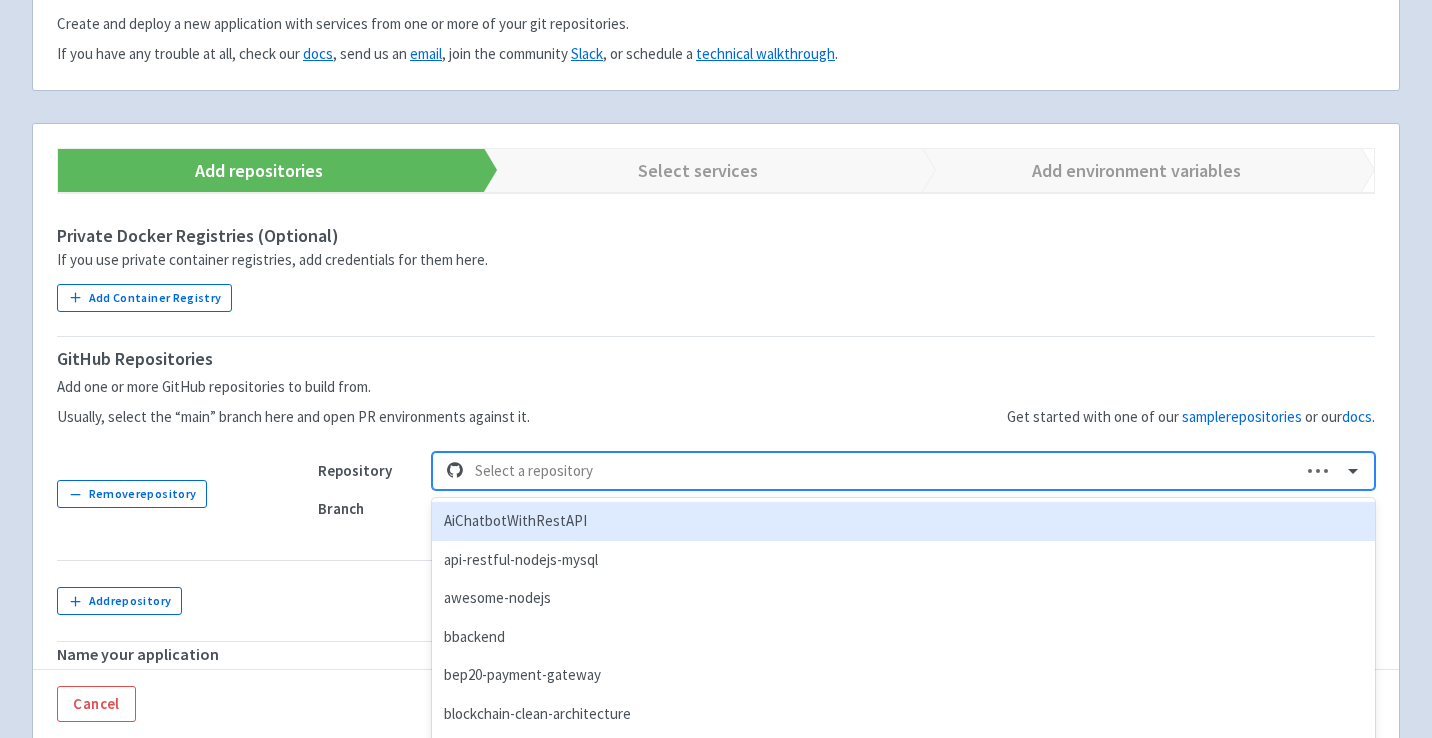 scroll, scrollTop: 316, scrollLeft: 0, axis: vertical 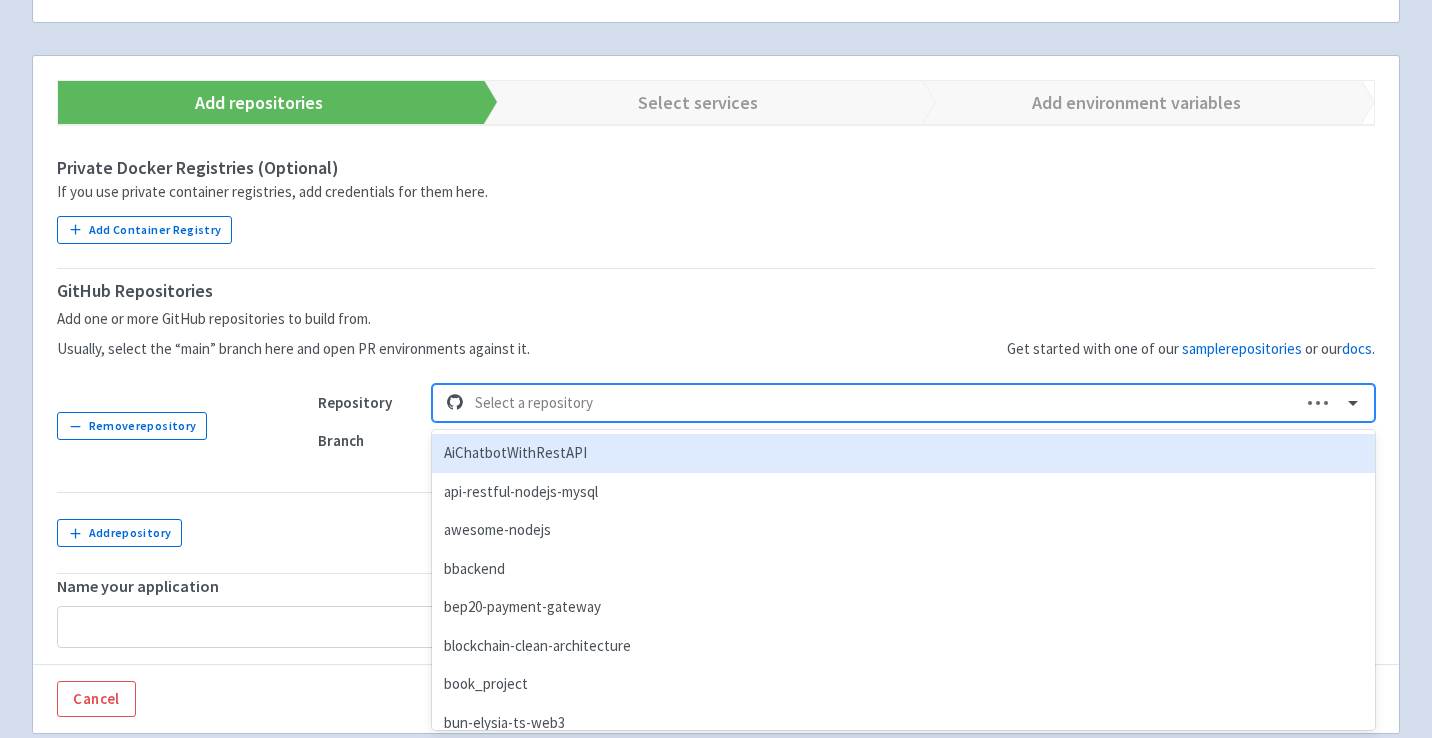 click on "option AiChatbotWithRestAPI focused, 1 of 100. 100 results available. Use Up and Down to choose options, press Enter to select the currently focused option, press Escape to exit the menu, press Tab to select the option and exit the menu. Select a repository AiChatbotWithRestAPI api-restful-nodejs-mysql awesome-nodejs bbackend bep20-payment-gateway blockchain-clean-architecture book_project bun-elysia-ts-web3 C15-10-t-node-react chat-with-mysql chatbotMockup ChatGPT-Tabular-Data cloudflare-typescript CryptoMixer DemoEE2EEE DevToolkit digital_encryptx digital_encrypt_php docs elysia-api-starter elysia-kickstart elysia-prisma-jwt-auth encrypt escrow-api express-rest-boilerplate express-starter expressjs-structure falconx final final_project flashAPI fullstack-banking-app generative-promtpay hoobank-app-landing-page Horoscopes insurance jane-DeMixer kawaii kit1211 kit1211-telegram-summarize kit1211.github.io kwd-dashboard labels-generator-bun-elysiajs lazada-scraping line-account-link LineChivas LineCross myfn" at bounding box center [903, 403] 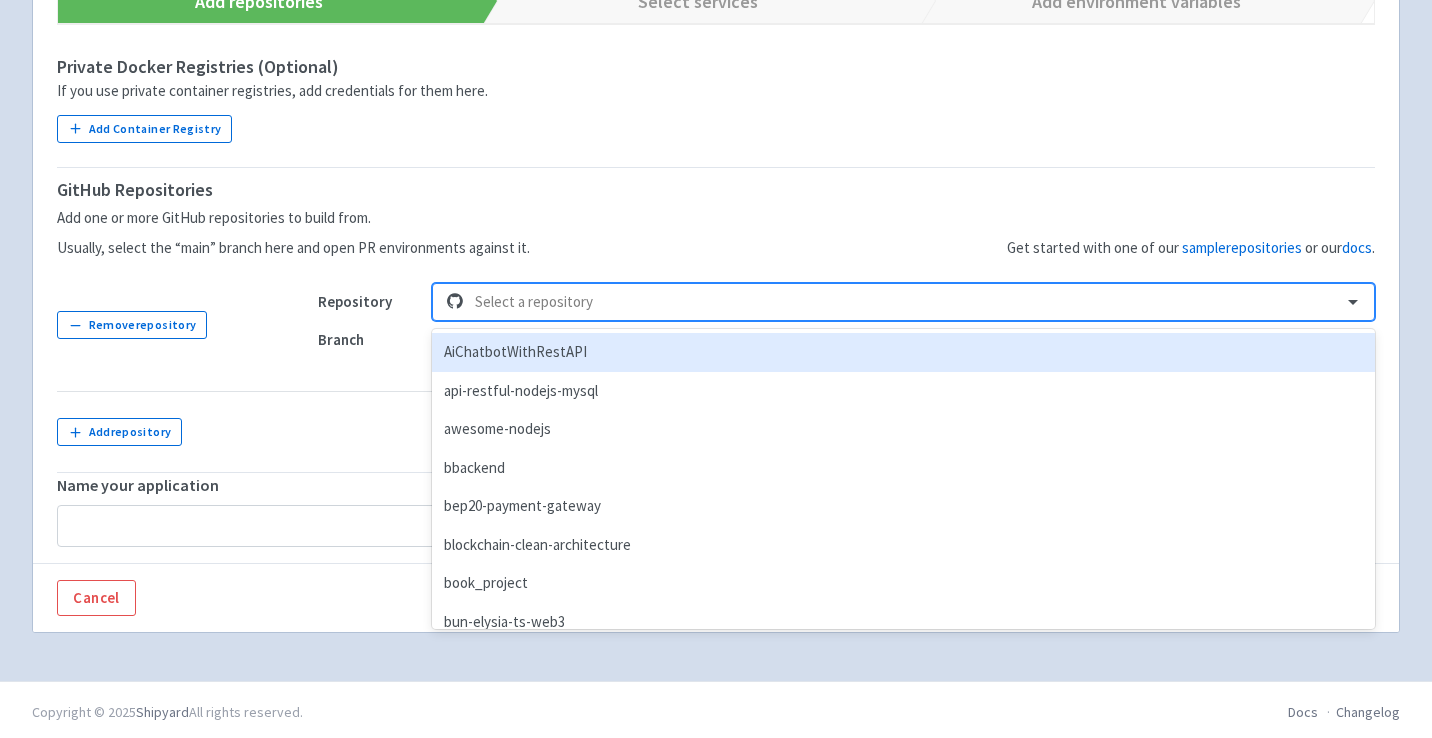 scroll, scrollTop: 422, scrollLeft: 0, axis: vertical 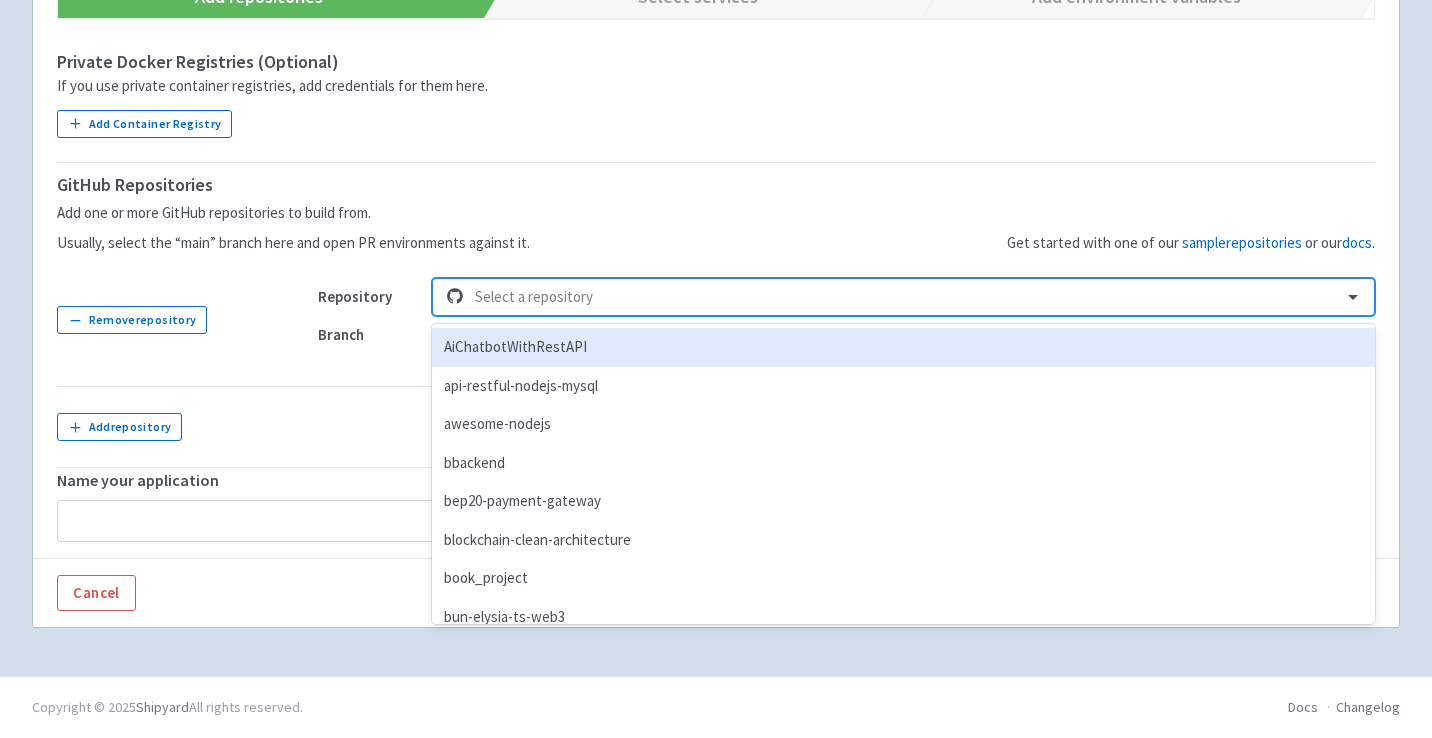click at bounding box center [902, 297] 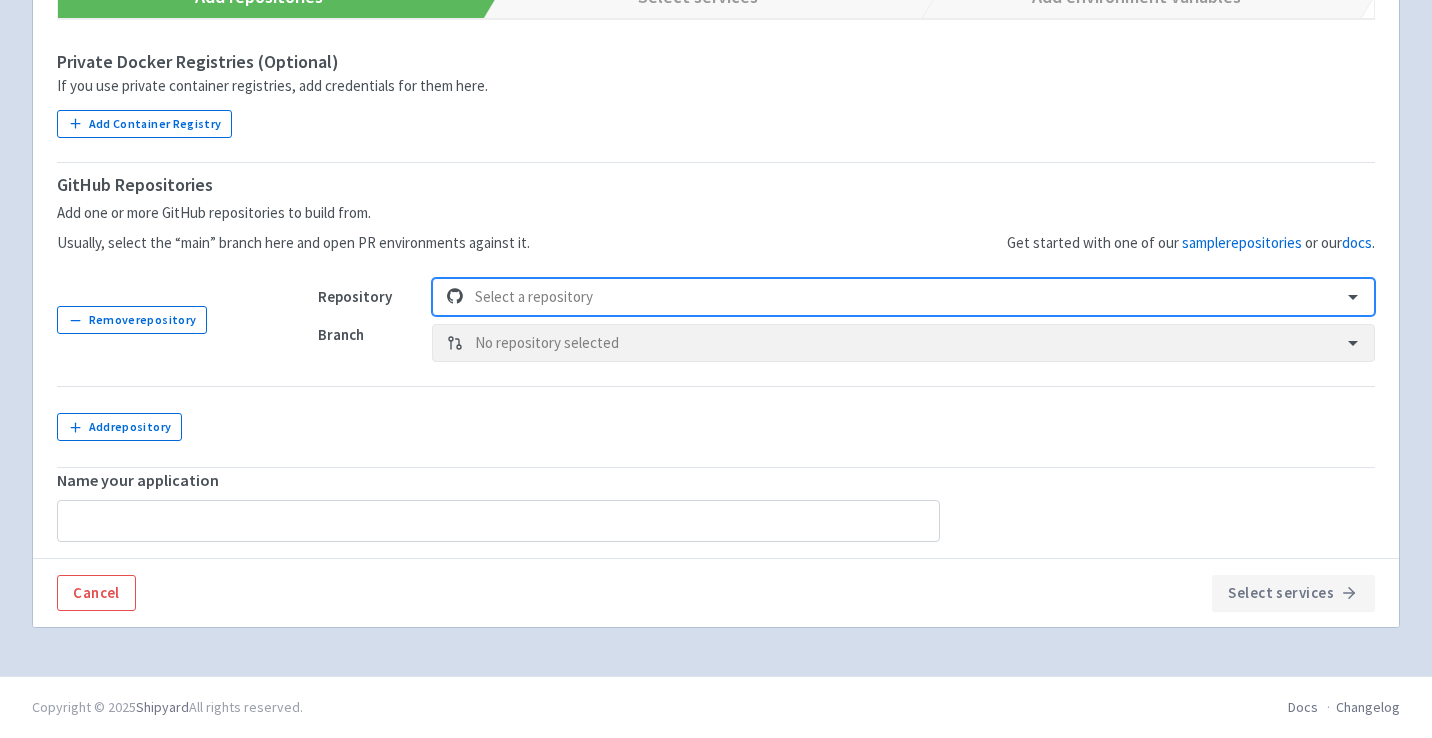 click at bounding box center (902, 297) 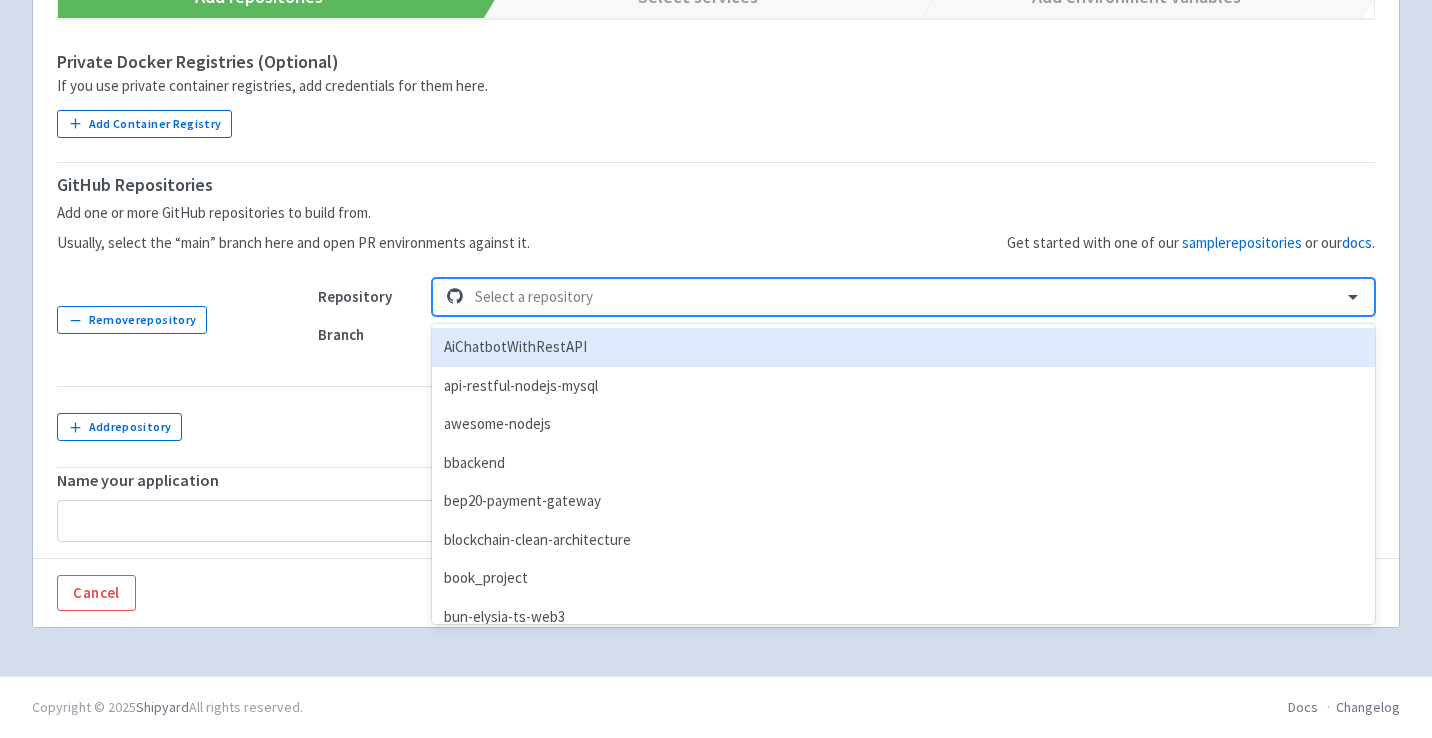 click at bounding box center (902, 297) 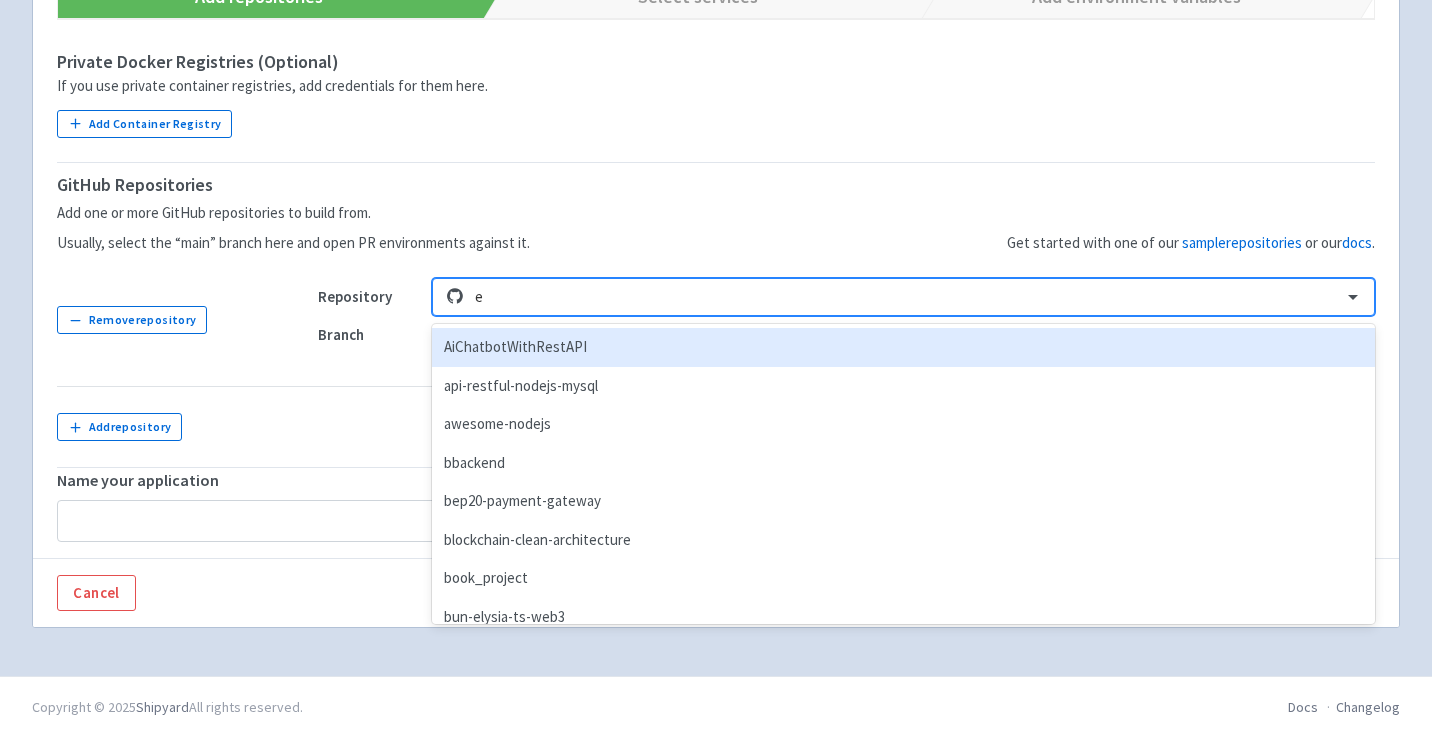 type on "es" 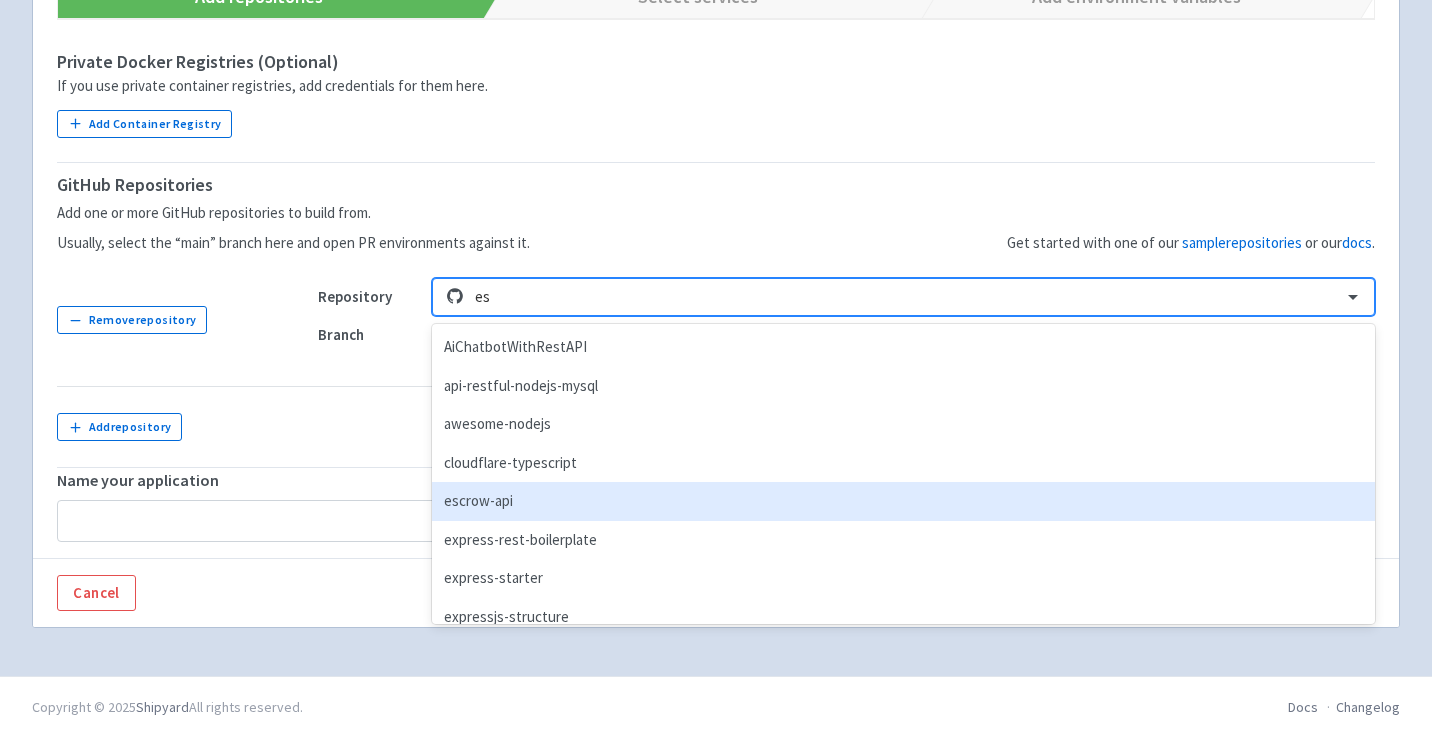 click on "escrow-api" at bounding box center [903, 501] 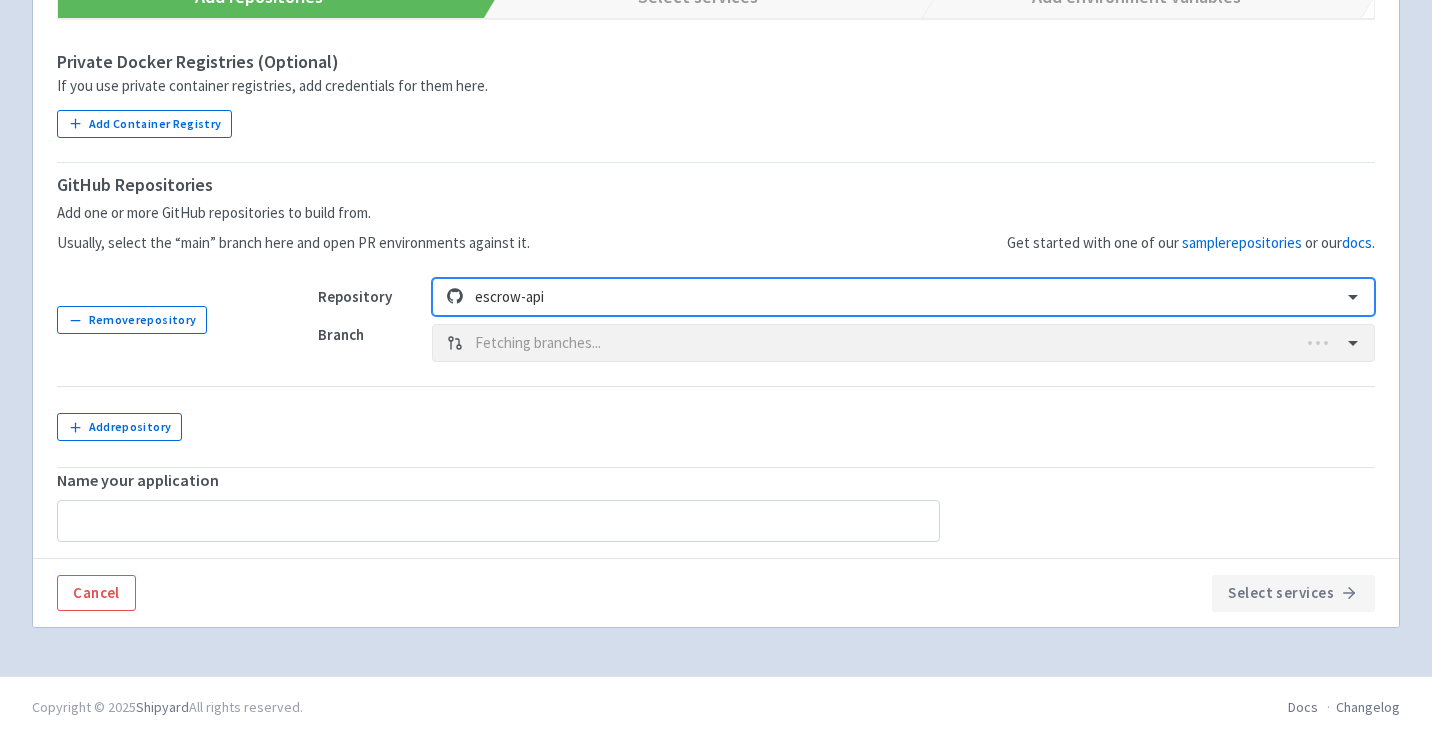 type on "escrow-api" 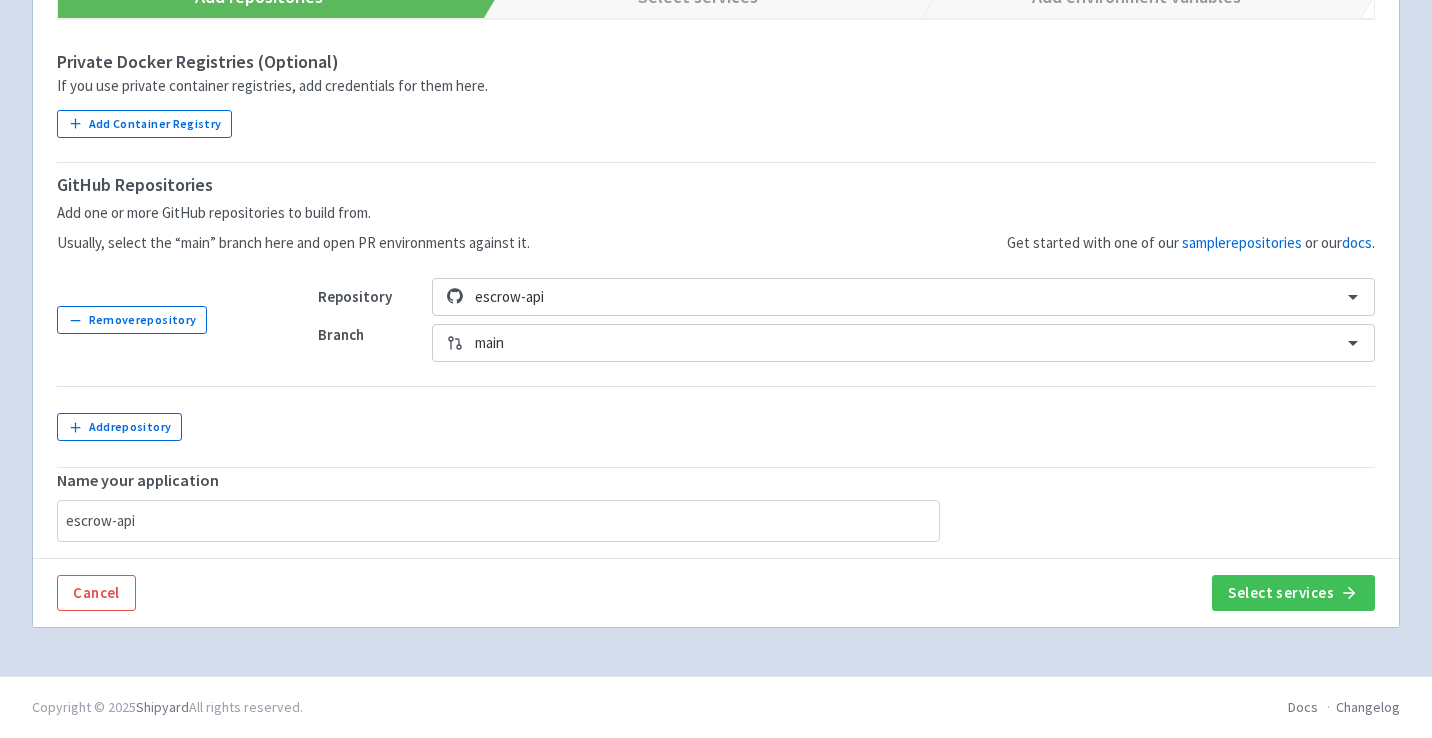 click at bounding box center [834, 427] 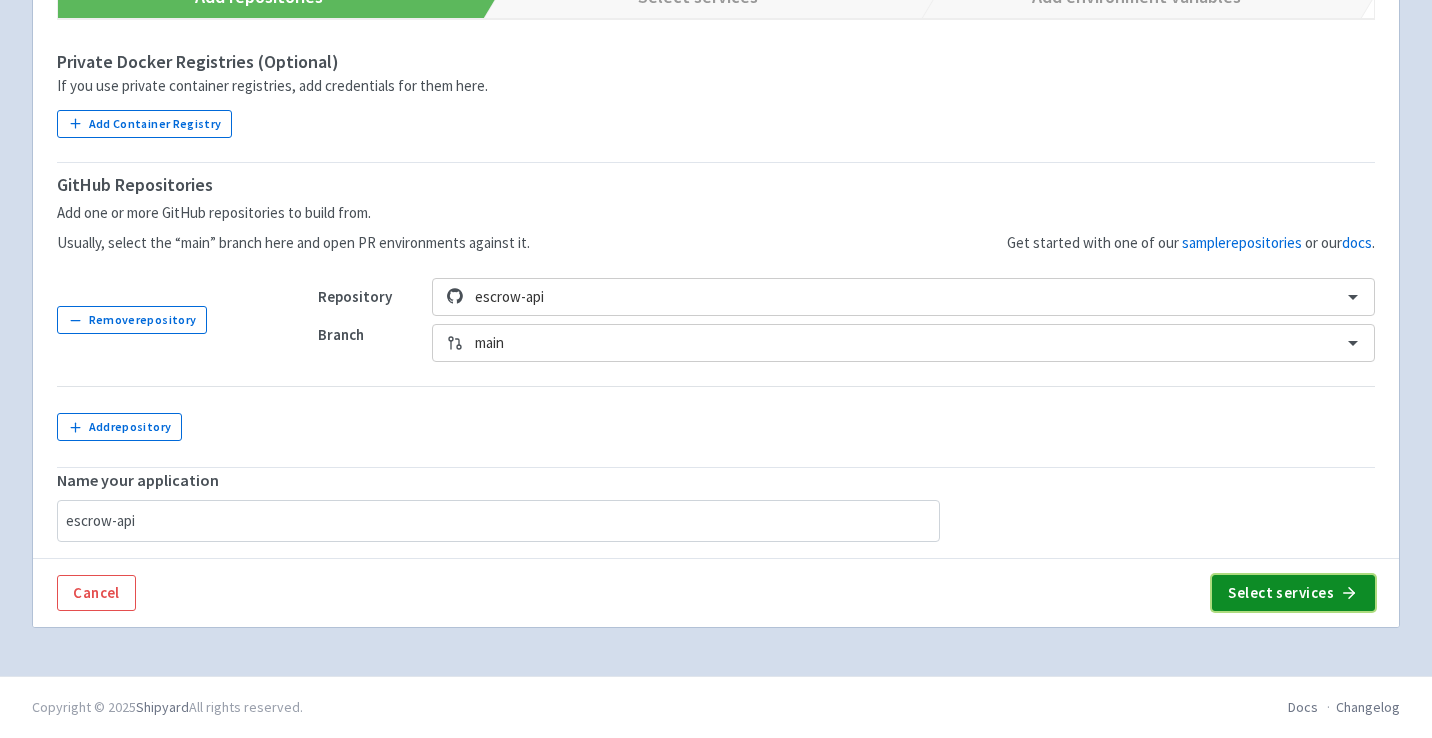 click on "Select services" at bounding box center (1293, 593) 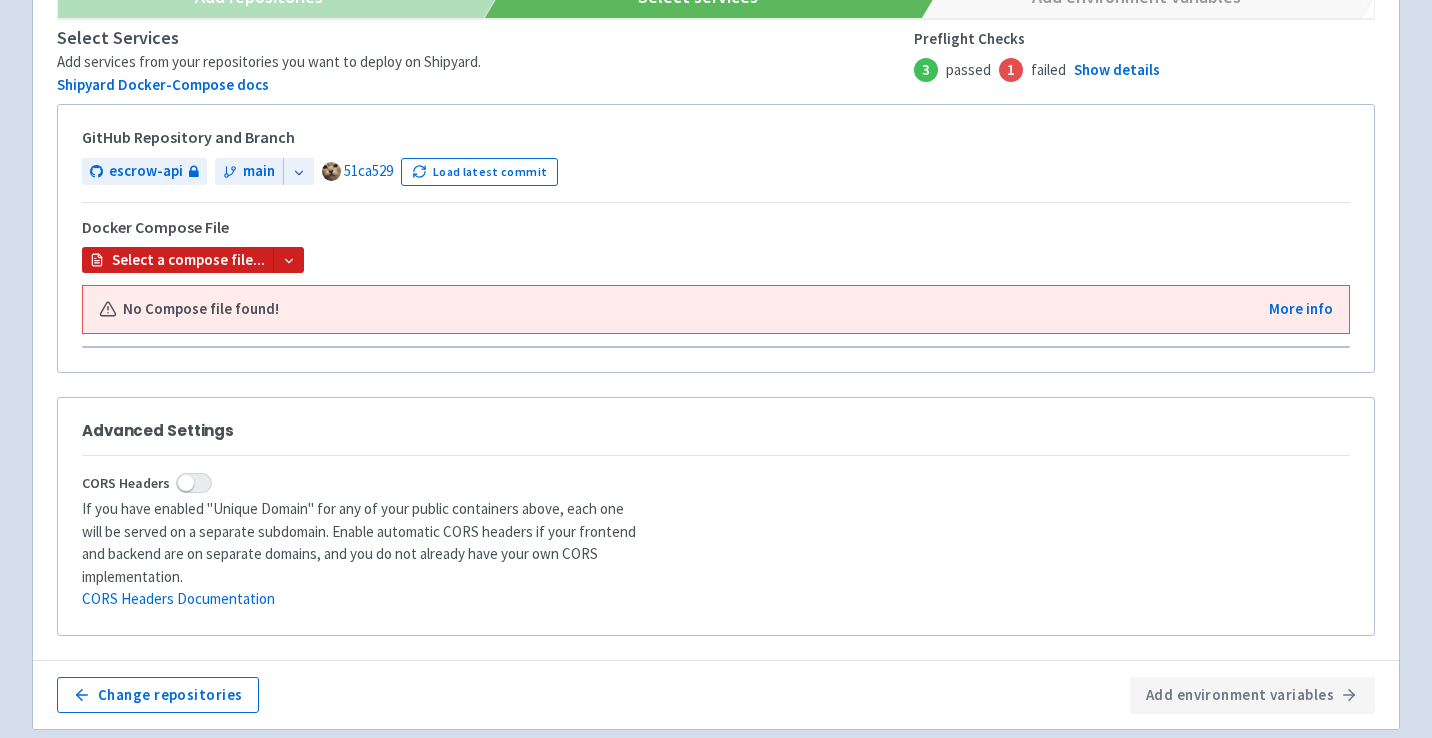 click at bounding box center [288, 260] 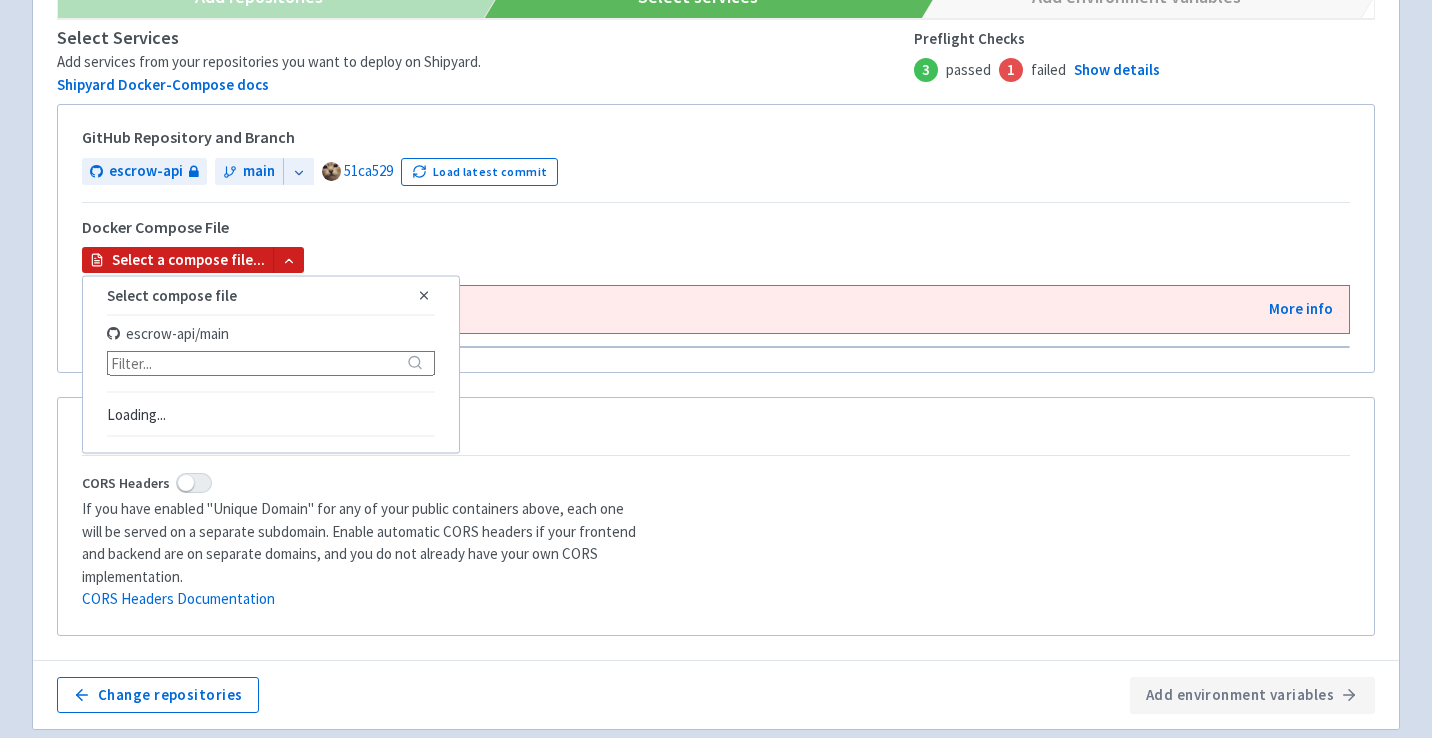 click 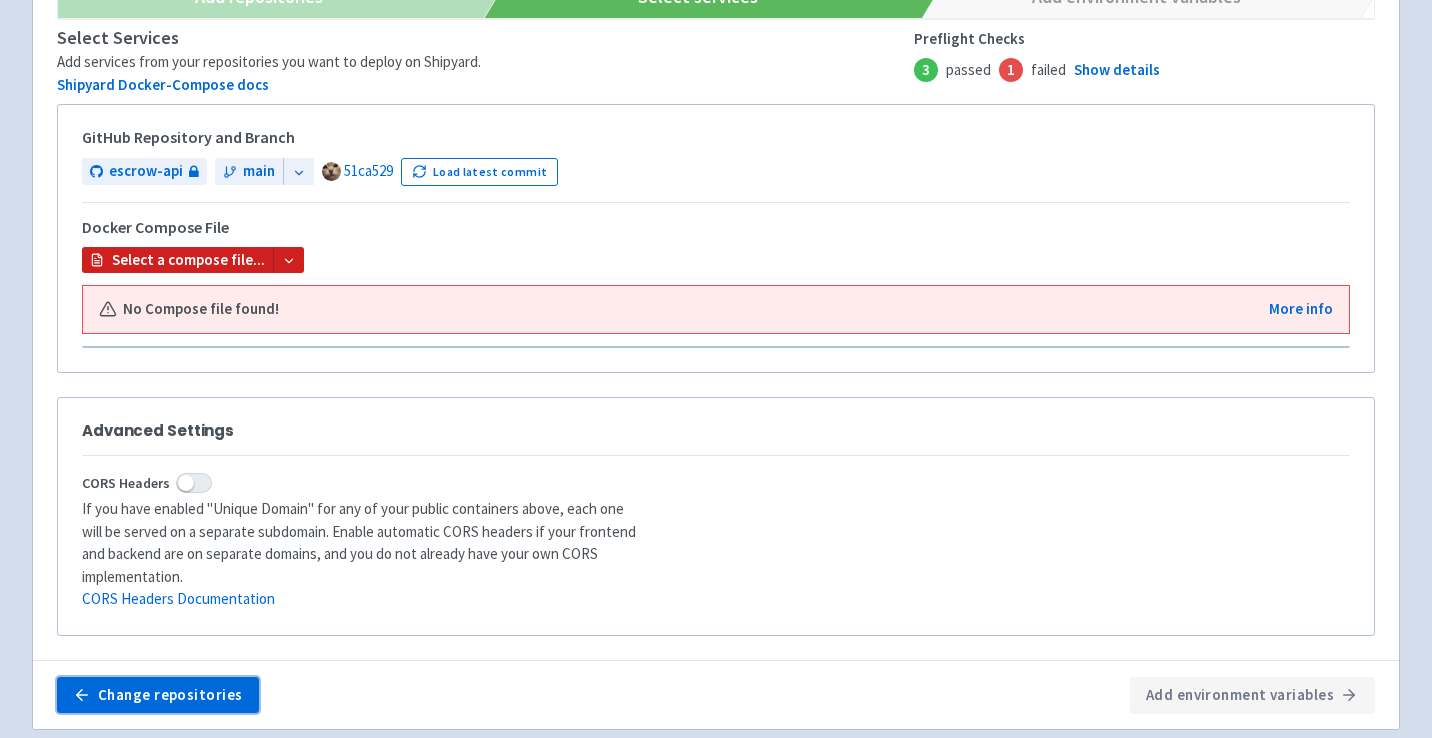 click on "Change repositories" at bounding box center (158, 695) 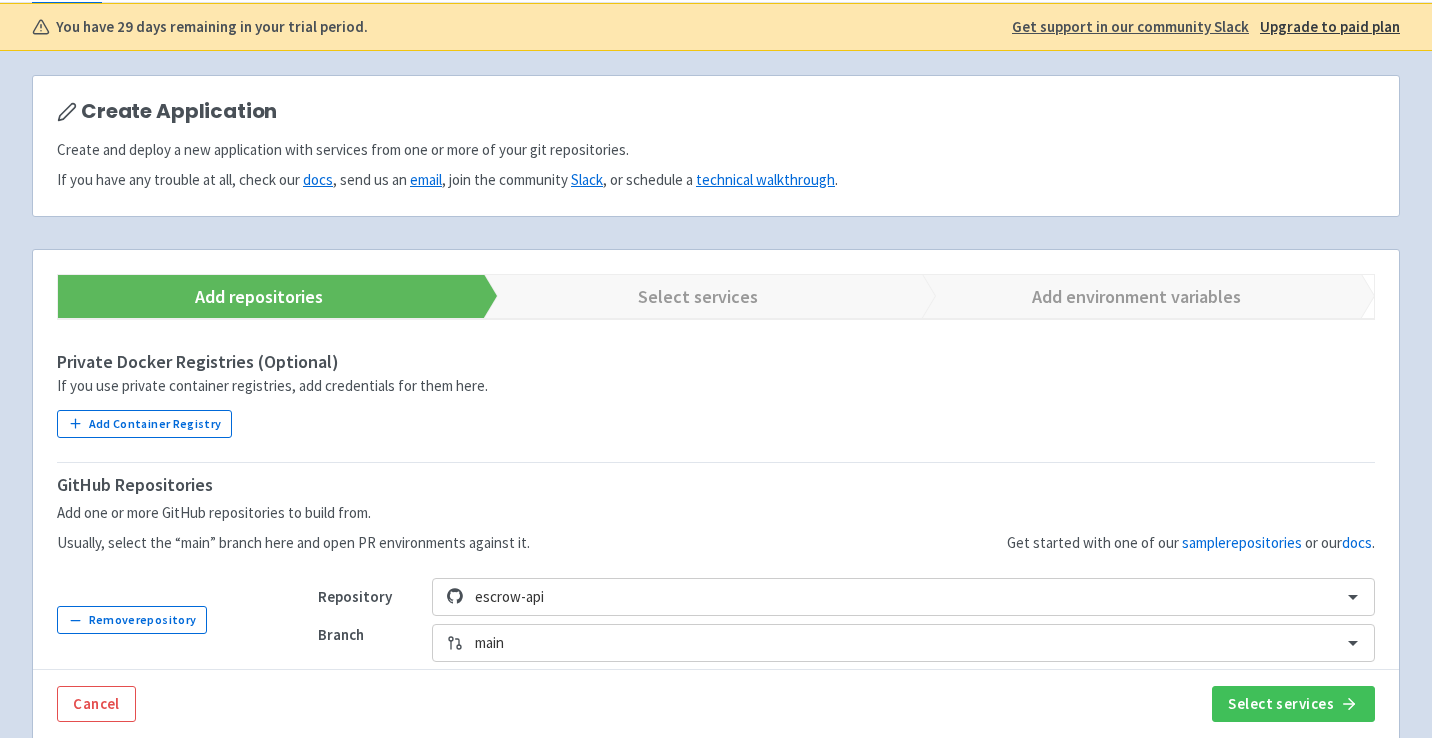 scroll, scrollTop: 99, scrollLeft: 0, axis: vertical 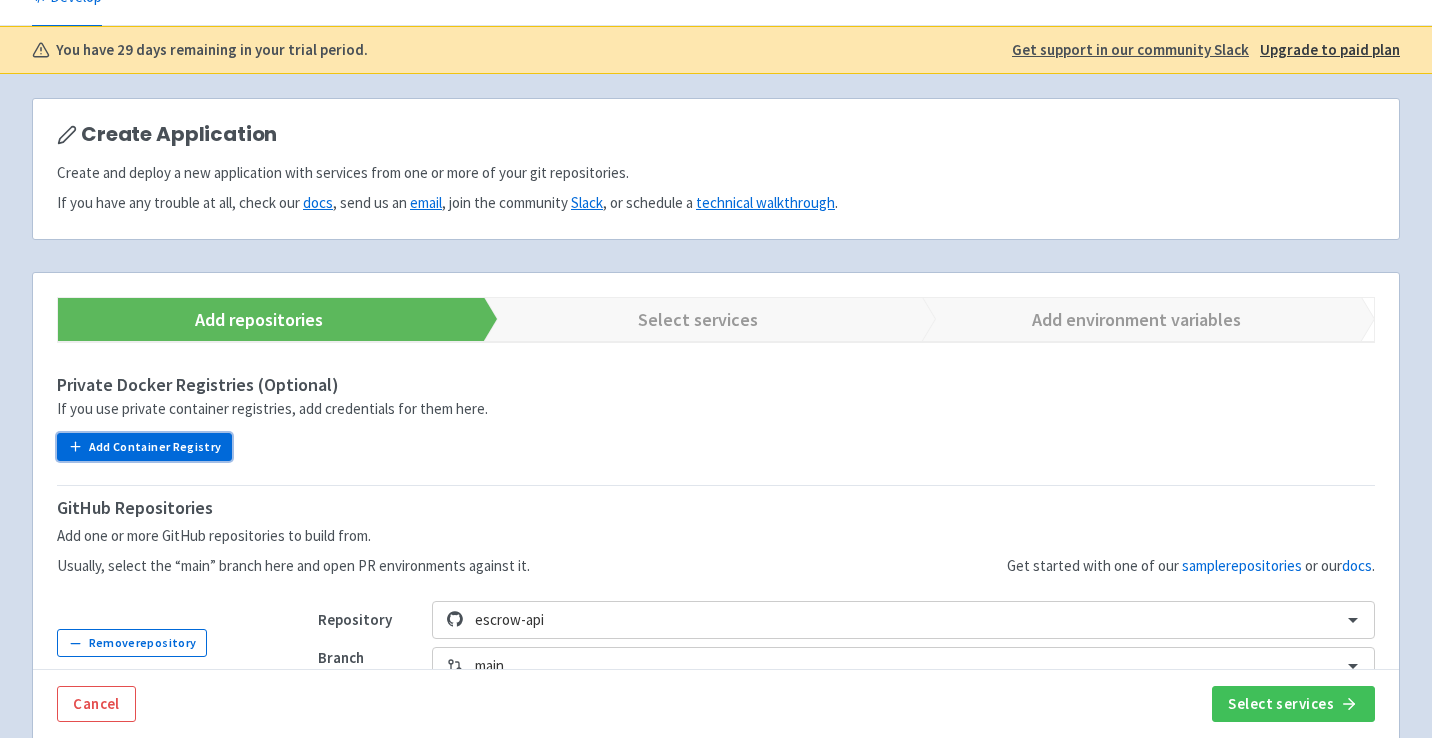 click on "Add Container Registry" at bounding box center [144, 447] 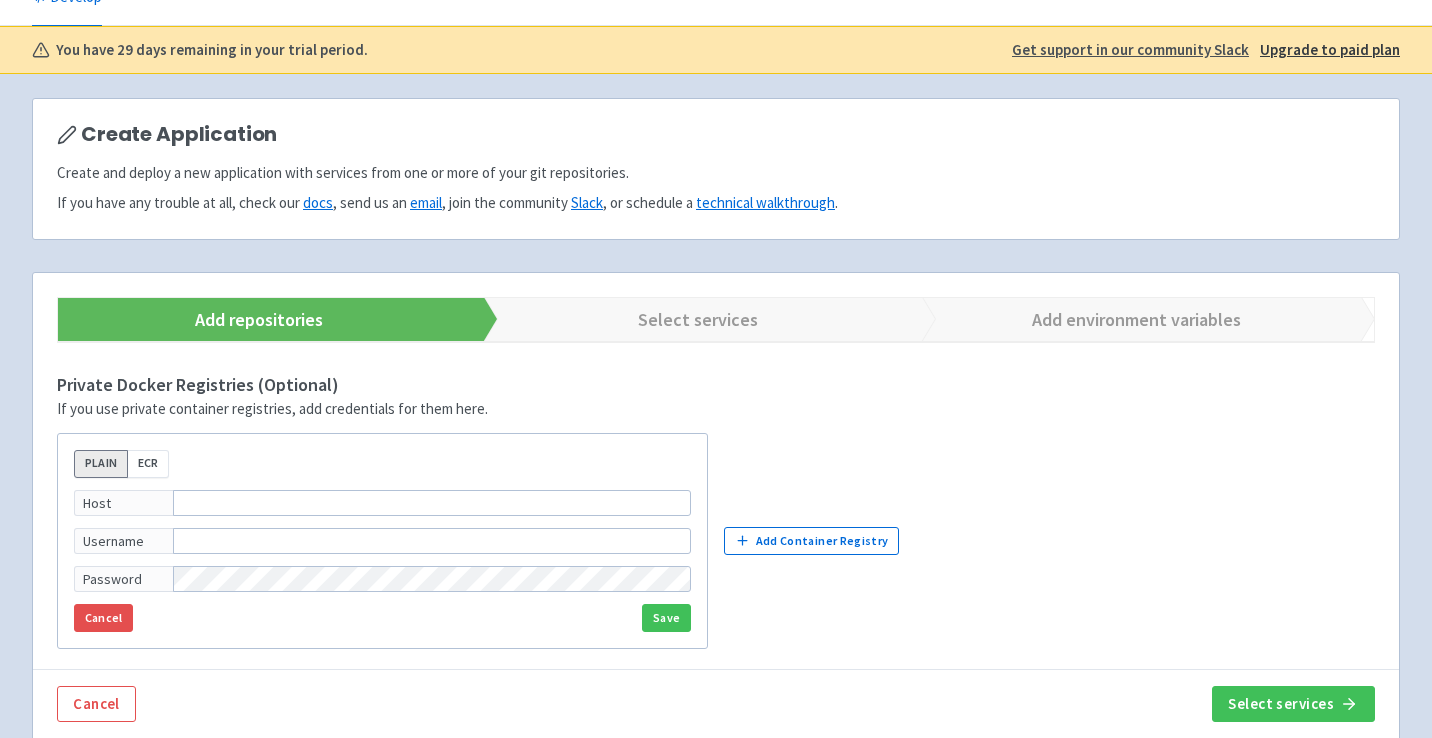 scroll, scrollTop: 184, scrollLeft: 0, axis: vertical 